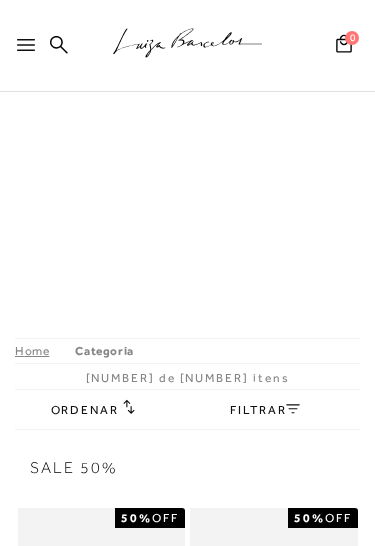 scroll, scrollTop: 0, scrollLeft: 0, axis: both 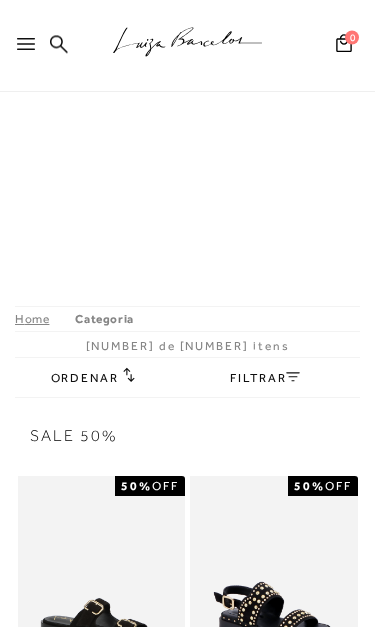 click 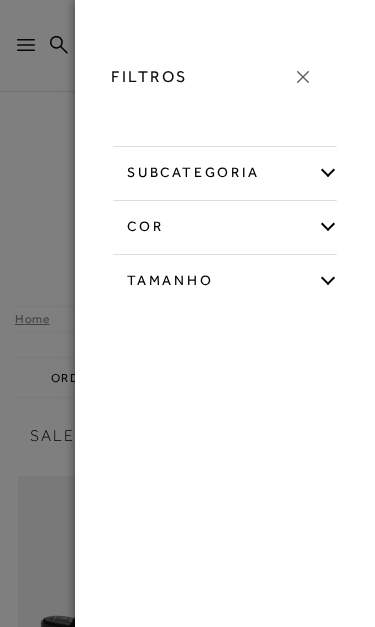 click on "Tamanho" at bounding box center [225, 277] 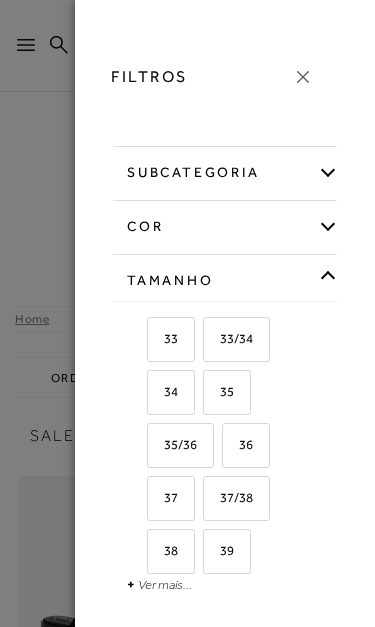 click on "36" at bounding box center [238, 444] 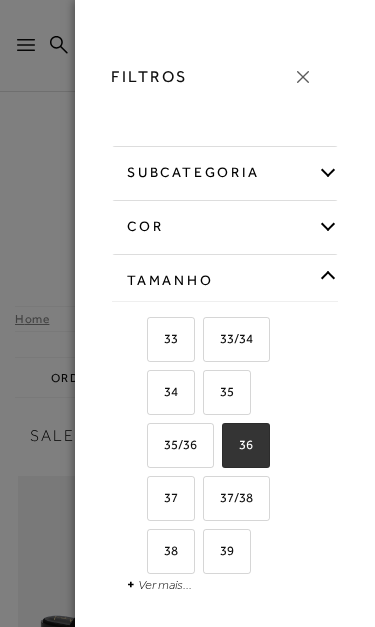 checkbox on "true" 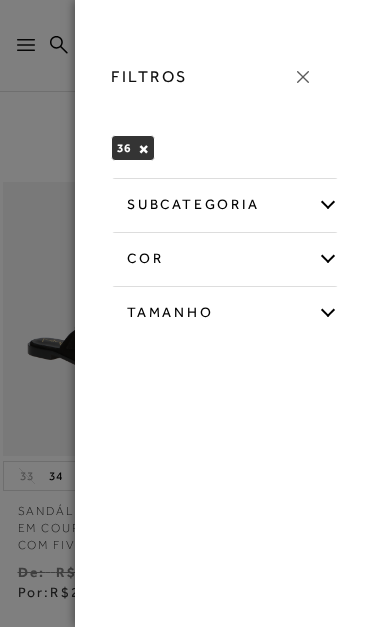 click 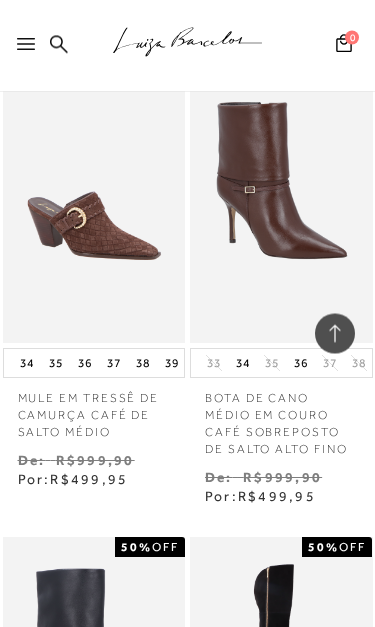 scroll, scrollTop: 1593, scrollLeft: 0, axis: vertical 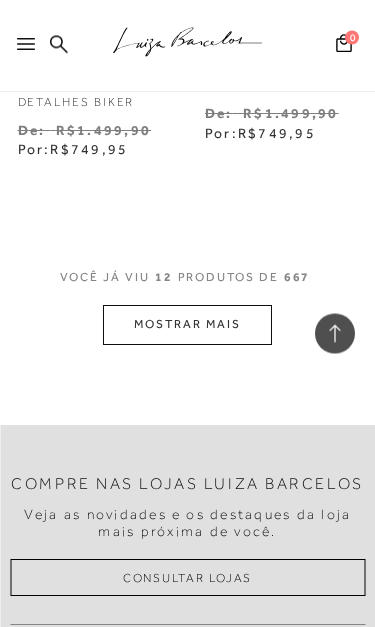 click on "MOSTRAR MAIS" at bounding box center [187, 325] 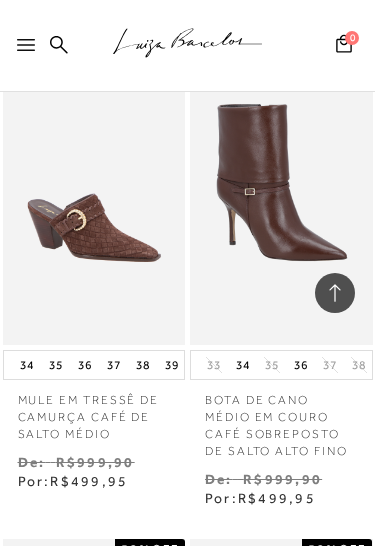scroll, scrollTop: 1511, scrollLeft: 0, axis: vertical 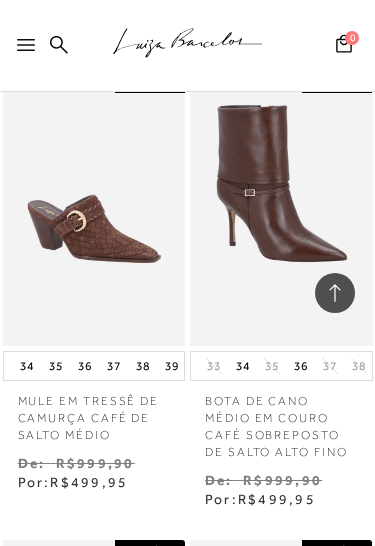 click on "36" at bounding box center (85, 366) 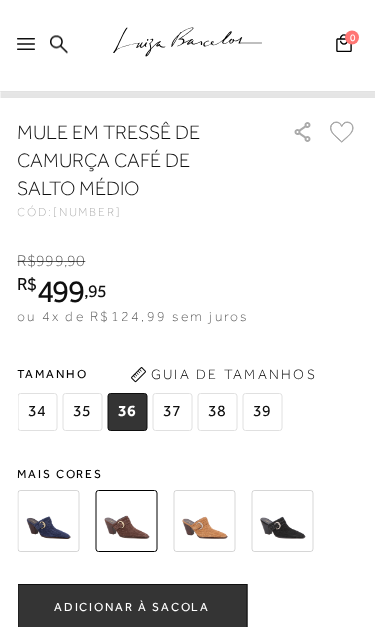 click on "37" at bounding box center [172, 413] 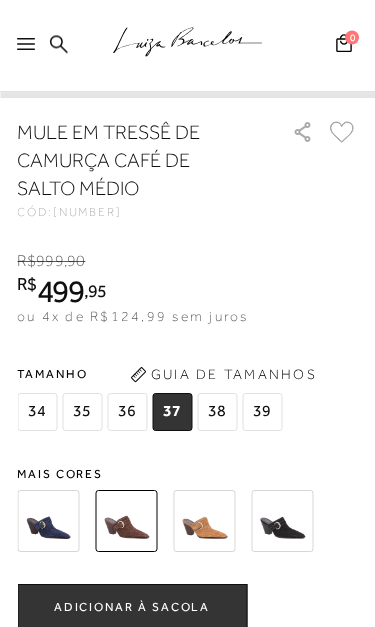 scroll, scrollTop: 673, scrollLeft: 0, axis: vertical 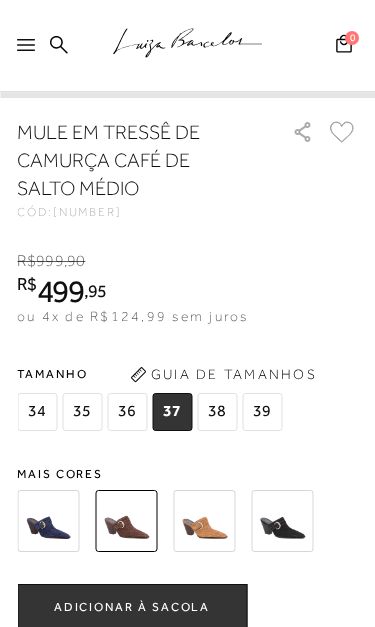 click on "36" at bounding box center [127, 412] 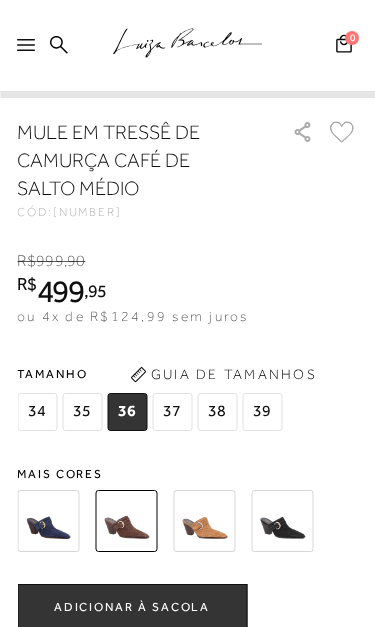 click at bounding box center (48, 521) 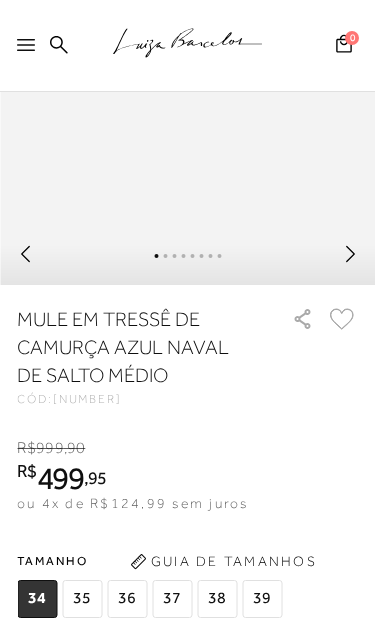 scroll, scrollTop: 611, scrollLeft: 0, axis: vertical 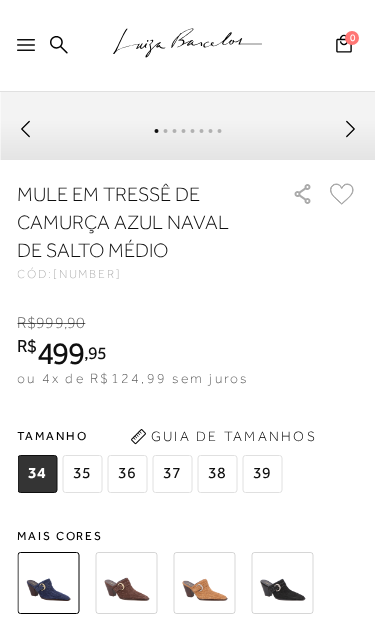 click on "36" at bounding box center [127, 474] 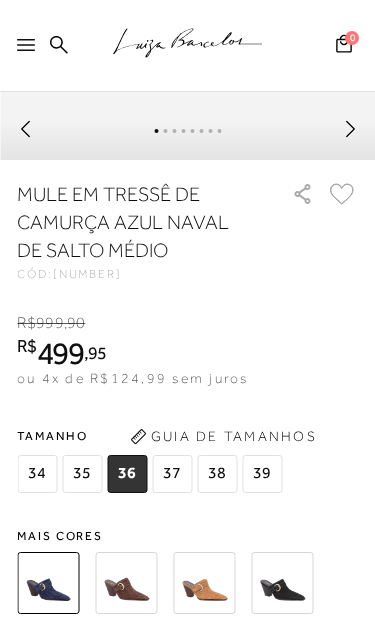 click at bounding box center [126, 583] 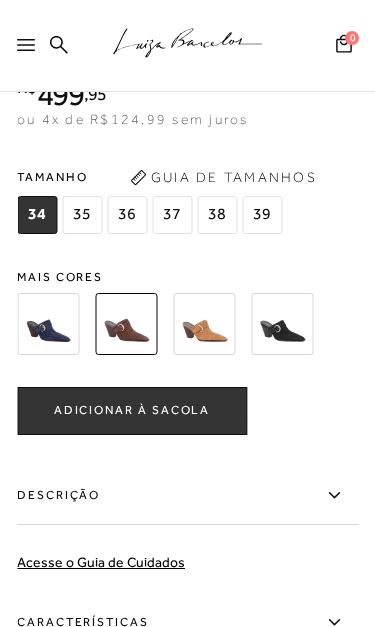 scroll, scrollTop: 872, scrollLeft: 0, axis: vertical 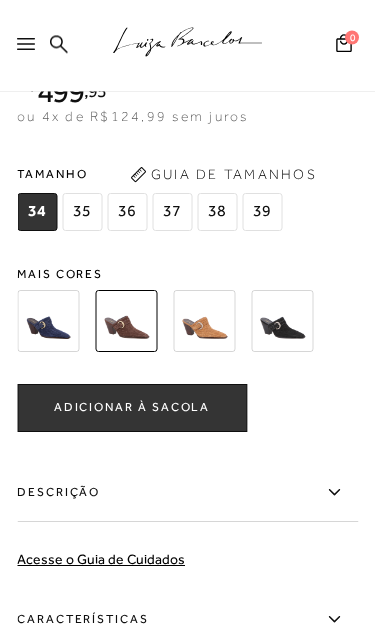 click on "ADICIONAR À SACOLA" at bounding box center (132, 408) 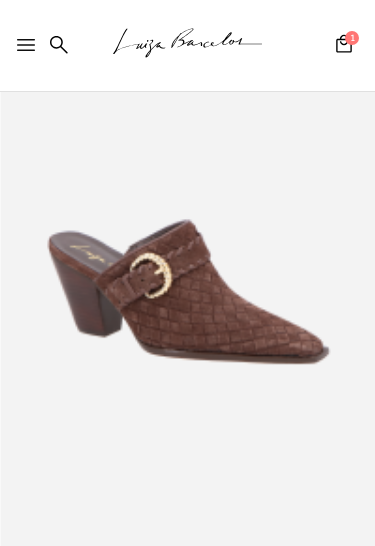 scroll, scrollTop: 156, scrollLeft: 0, axis: vertical 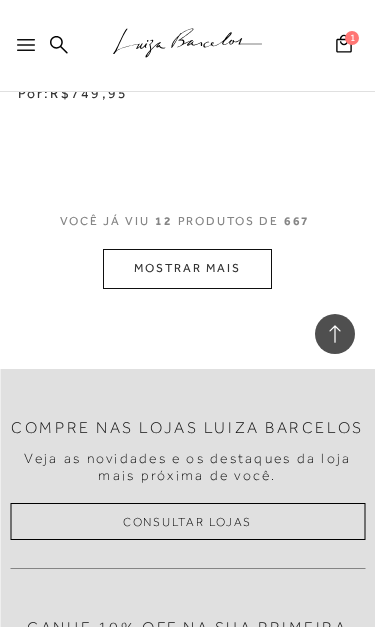 click on "MOSTRAR MAIS" at bounding box center (187, 268) 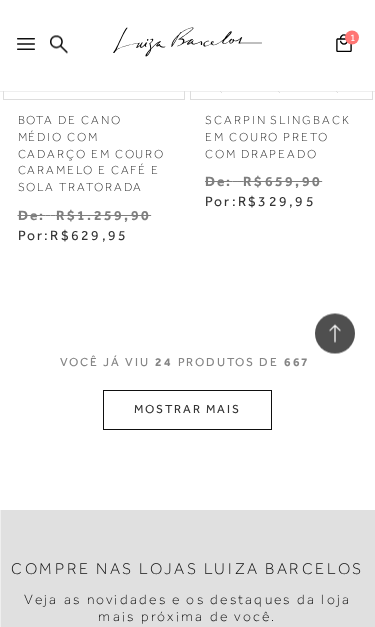 scroll, scrollTop: 5746, scrollLeft: 0, axis: vertical 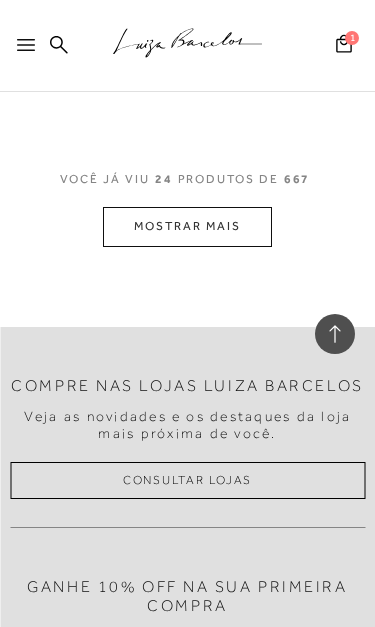 click on "MOSTRAR MAIS" at bounding box center [187, 226] 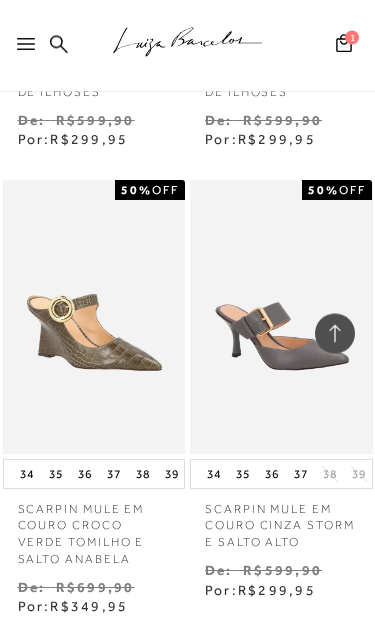 scroll, scrollTop: 7995, scrollLeft: 0, axis: vertical 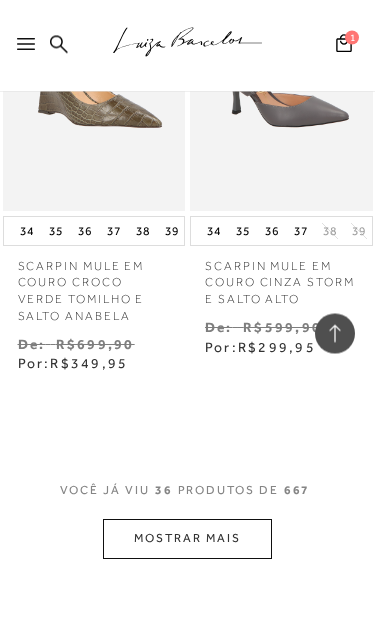 click on "MOSTRAR MAIS" at bounding box center (187, 539) 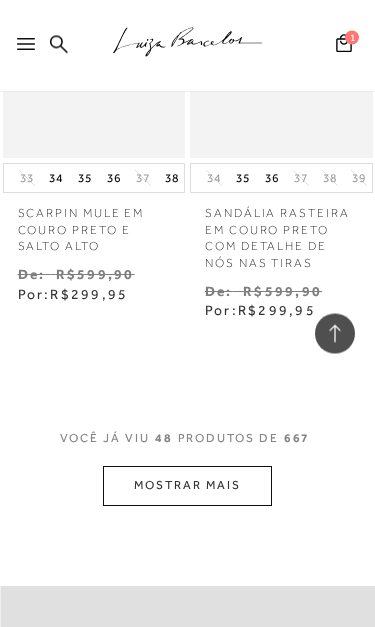 scroll, scrollTop: 11171, scrollLeft: 0, axis: vertical 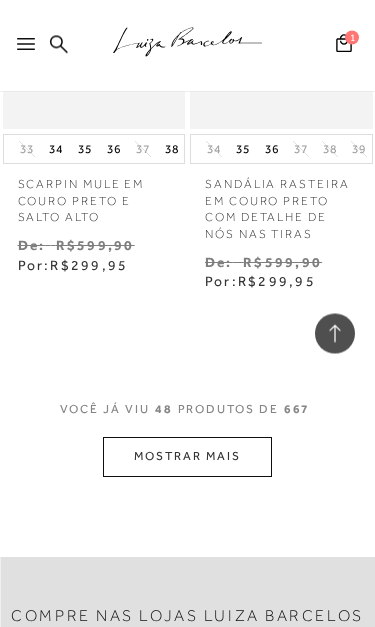 click on "MOSTRAR MAIS" at bounding box center (187, 457) 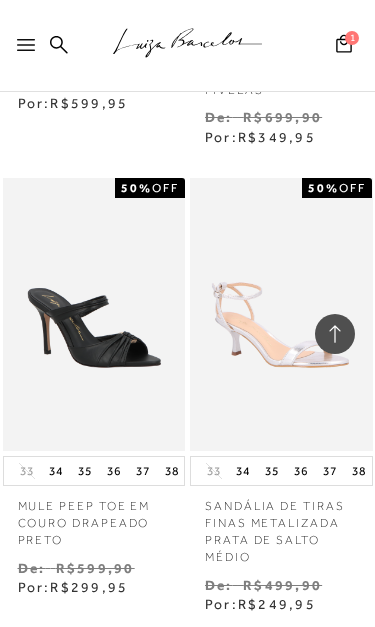 scroll, scrollTop: 13202, scrollLeft: 0, axis: vertical 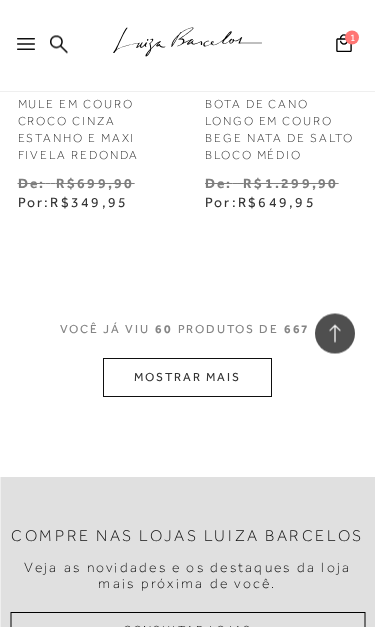 click on "MOSTRAR MAIS" at bounding box center (187, 378) 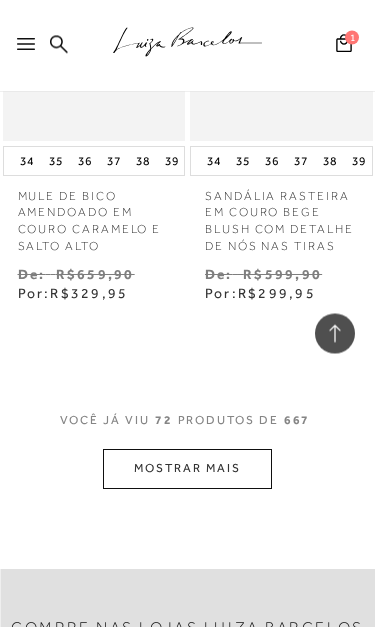 scroll, scrollTop: 16782, scrollLeft: 0, axis: vertical 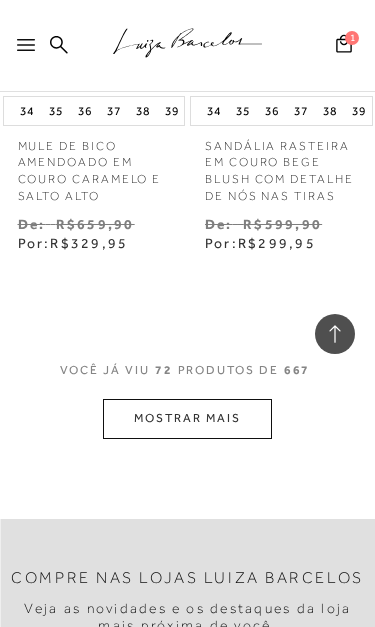 click on "MOSTRAR MAIS" at bounding box center (187, 418) 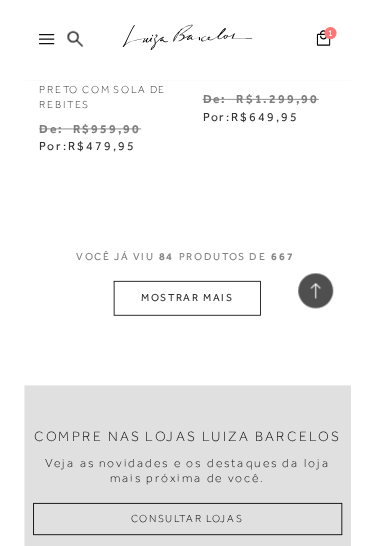 scroll, scrollTop: 19656, scrollLeft: 0, axis: vertical 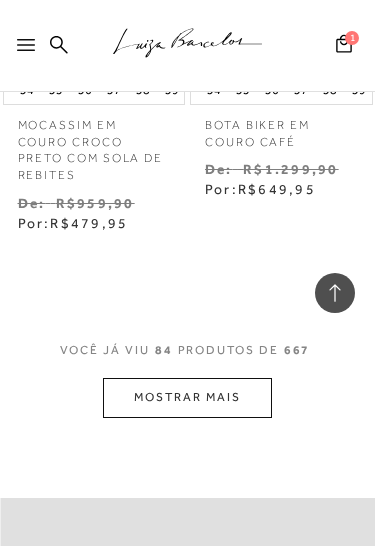 click on "MOSTRAR MAIS" at bounding box center [187, 397] 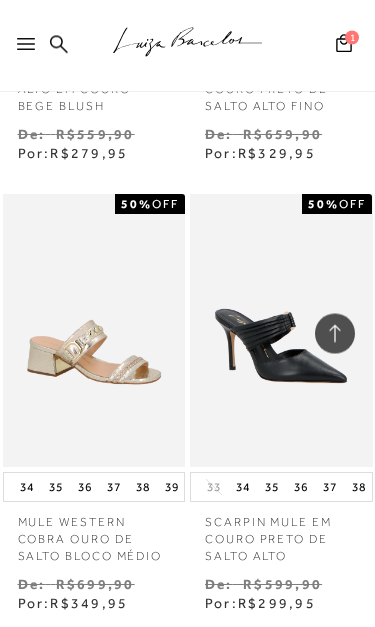 scroll, scrollTop: 21112, scrollLeft: 0, axis: vertical 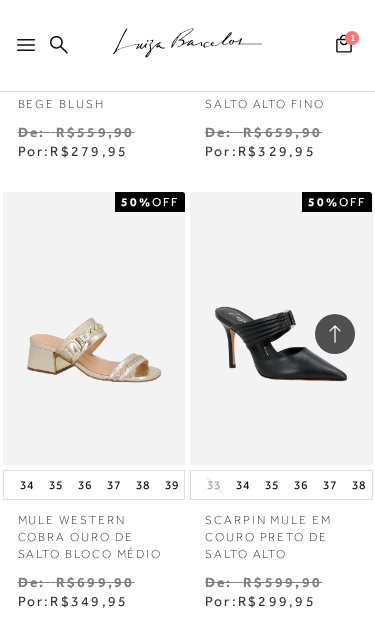click on "36" at bounding box center [85, 485] 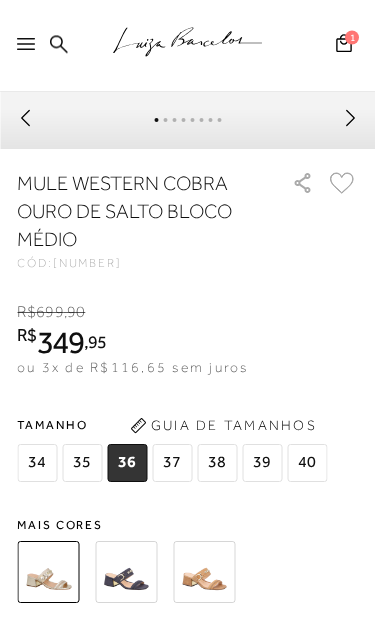 scroll, scrollTop: 847, scrollLeft: 0, axis: vertical 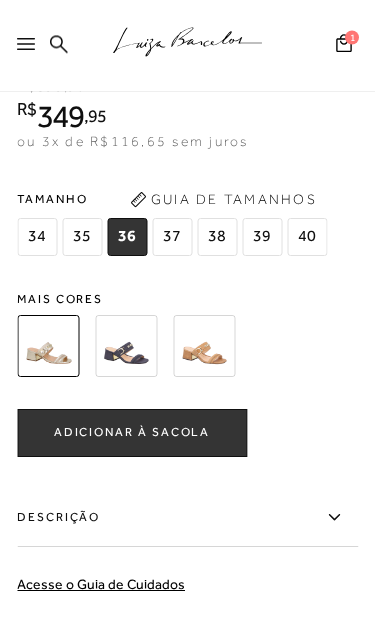 click on "ADICIONAR À SACOLA" at bounding box center [132, 433] 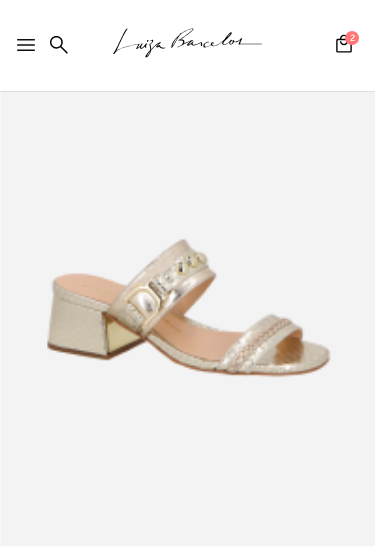 scroll, scrollTop: 169, scrollLeft: 0, axis: vertical 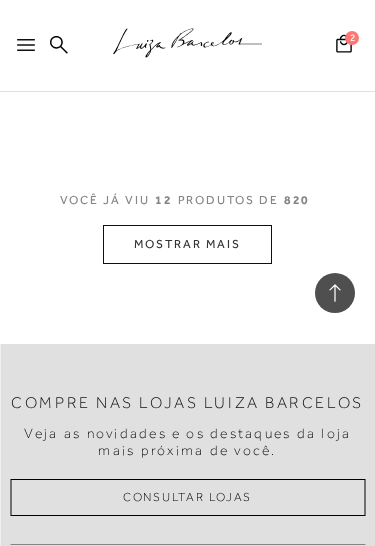 click on "MOSTRAR MAIS" at bounding box center [187, 244] 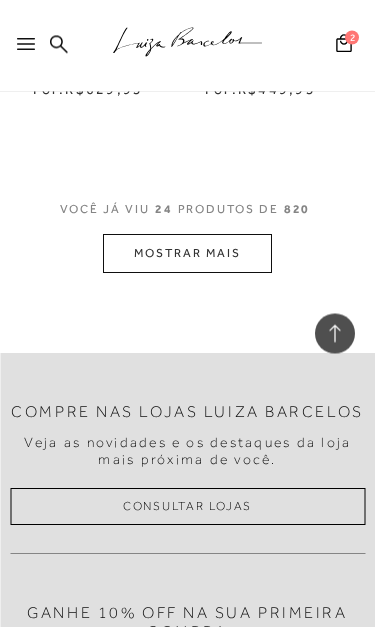 click on "MOSTRAR MAIS" at bounding box center [187, 254] 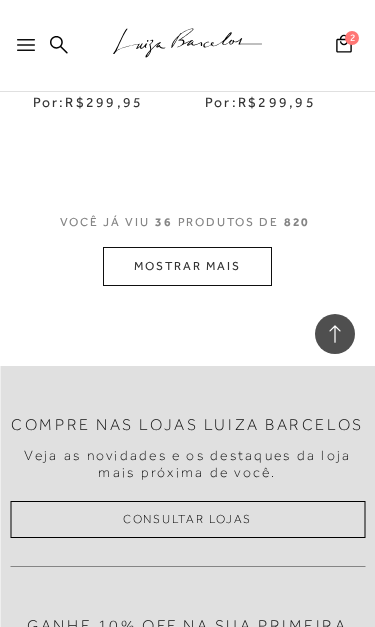 scroll, scrollTop: 7641, scrollLeft: 0, axis: vertical 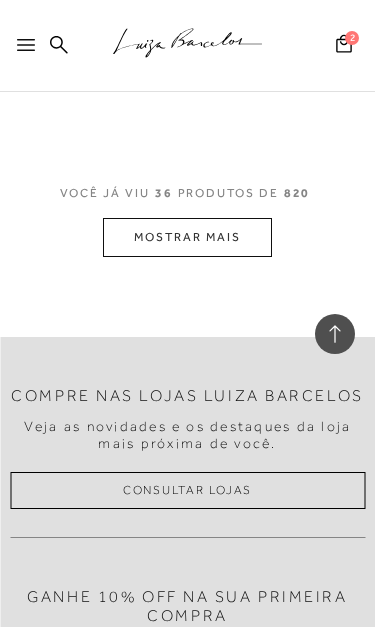 click on "MOSTRAR MAIS" at bounding box center (187, 237) 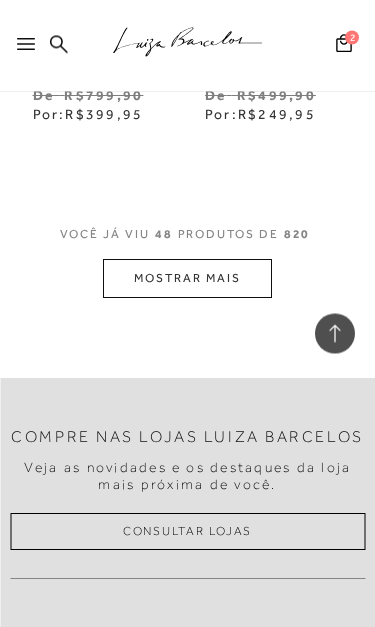 click on "MOSTRAR MAIS" at bounding box center (187, 279) 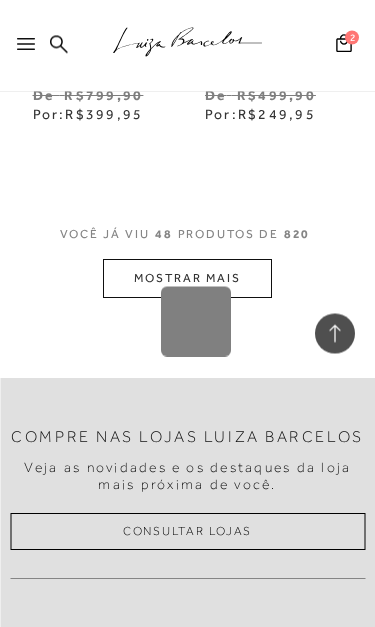 scroll, scrollTop: 10012, scrollLeft: 0, axis: vertical 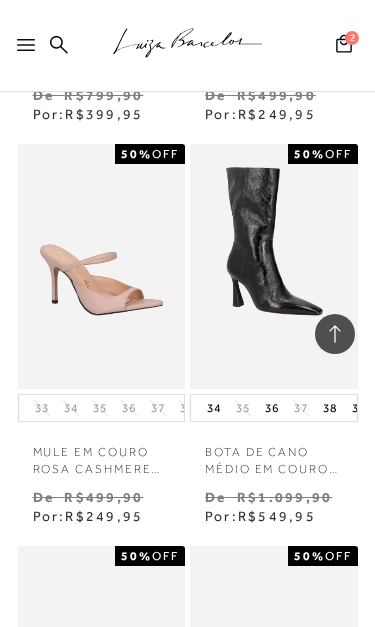click at bounding box center [273, 266] 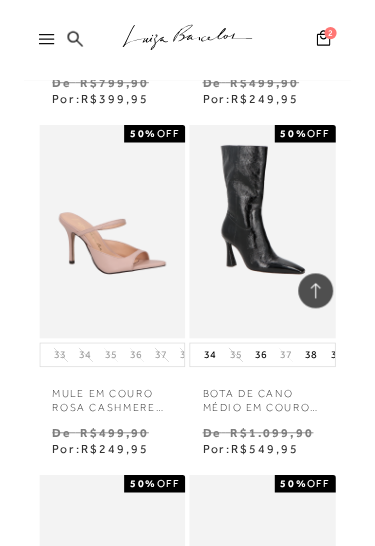scroll, scrollTop: 0, scrollLeft: 0, axis: both 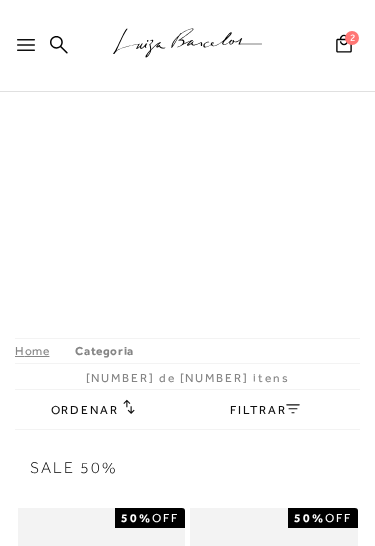 click on "FILTRAR" at bounding box center (265, 410) 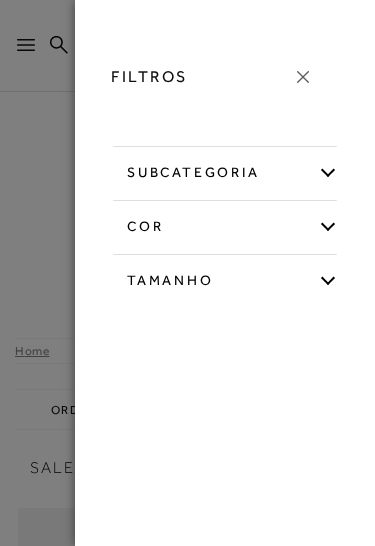 click on "Tamanho" at bounding box center (225, 277) 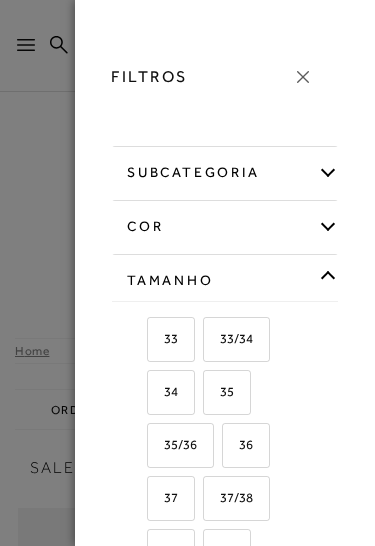 click on "36" at bounding box center (238, 444) 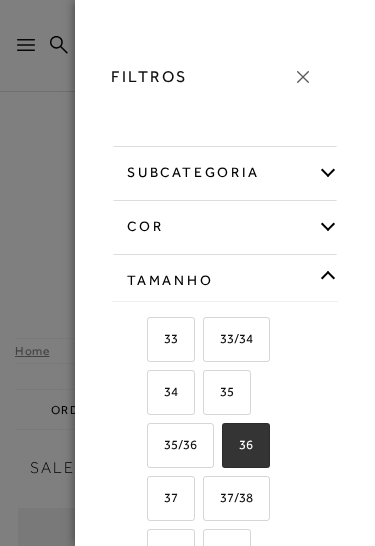 checkbox on "true" 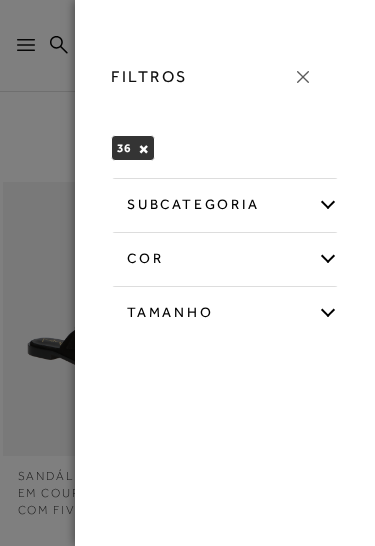 click 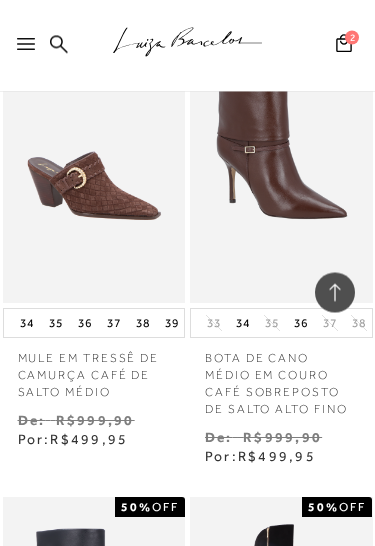 scroll, scrollTop: 1554, scrollLeft: 0, axis: vertical 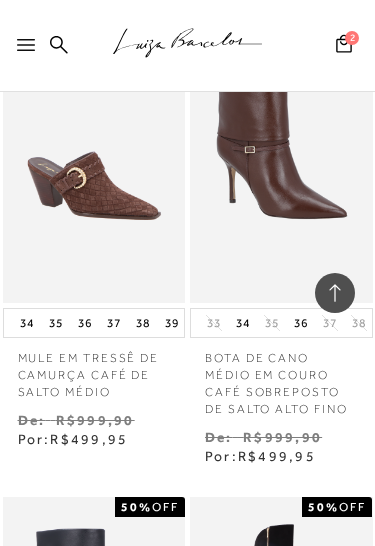 click at bounding box center (94, 167) 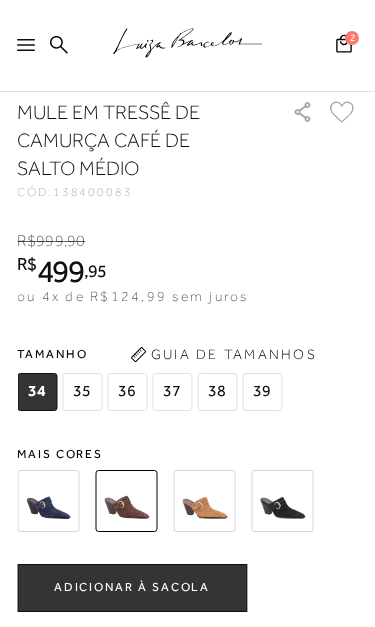 scroll, scrollTop: 695, scrollLeft: 0, axis: vertical 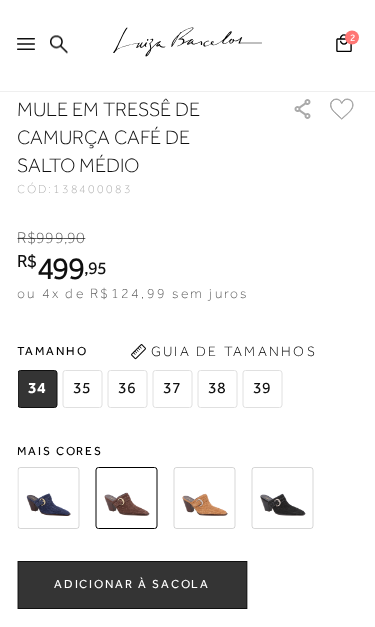 click at bounding box center (48, 499) 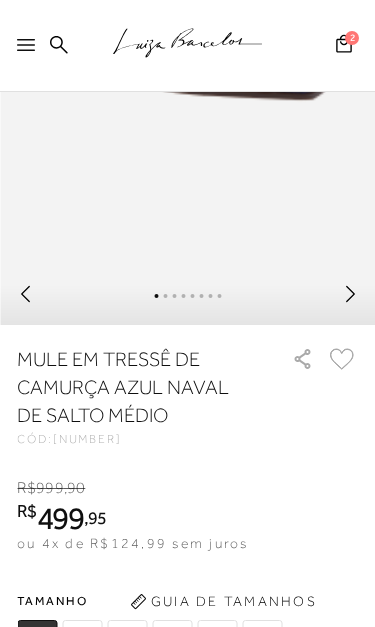 scroll, scrollTop: 553, scrollLeft: 0, axis: vertical 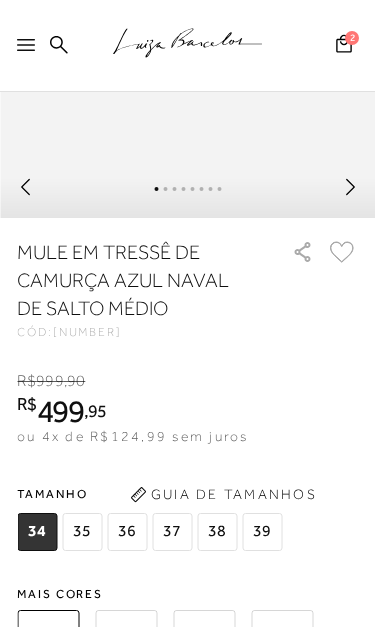 click on "36" at bounding box center [127, 532] 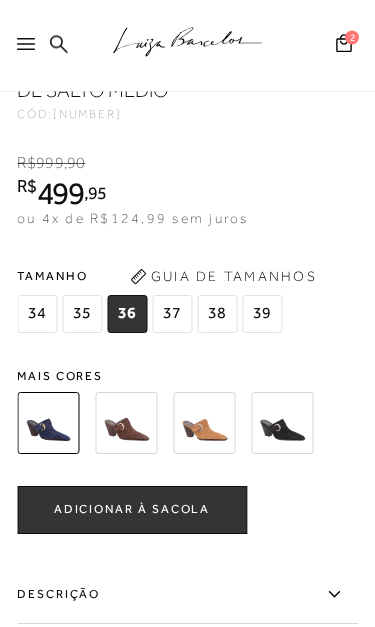 scroll, scrollTop: 779, scrollLeft: 0, axis: vertical 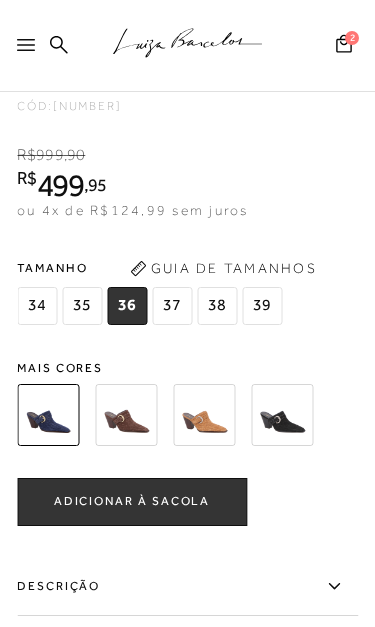 click on "ADICIONAR À SACOLA" at bounding box center [132, 502] 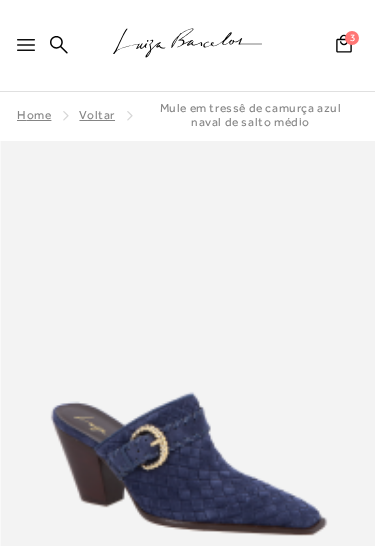scroll, scrollTop: 0, scrollLeft: 0, axis: both 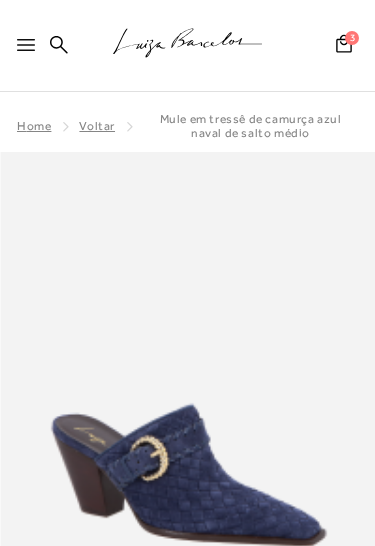 click on "Voltar" at bounding box center (97, 126) 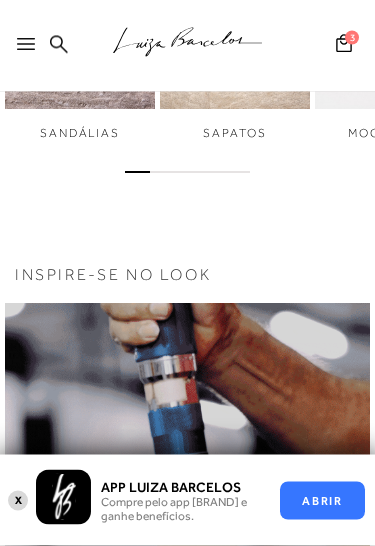 scroll, scrollTop: 777, scrollLeft: 0, axis: vertical 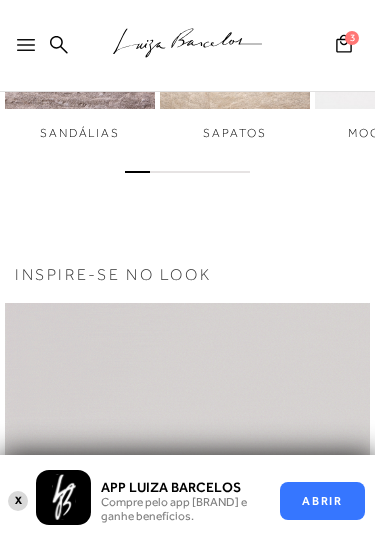 click on "ABRIR" at bounding box center [322, 501] 